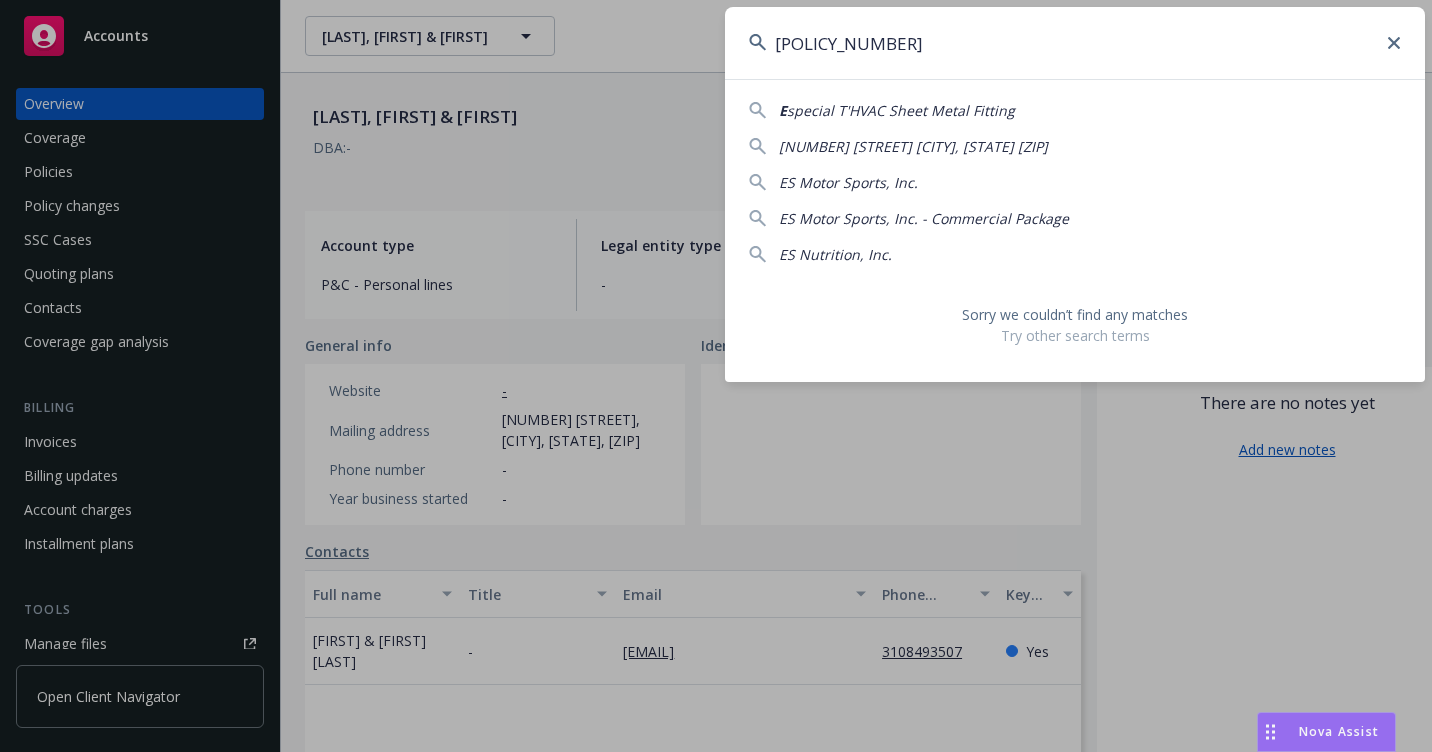 scroll, scrollTop: 0, scrollLeft: 0, axis: both 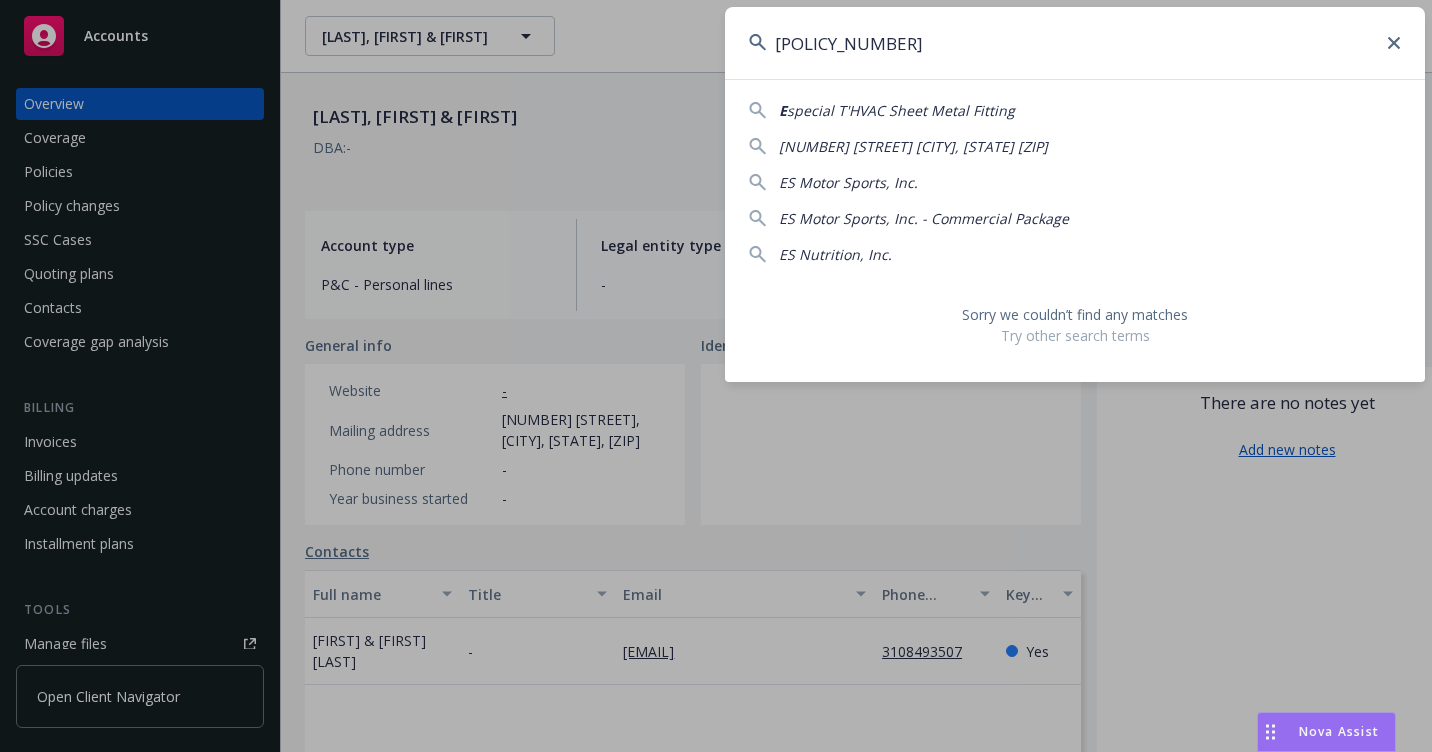 drag, startPoint x: 901, startPoint y: 44, endPoint x: 654, endPoint y: 56, distance: 247.29132 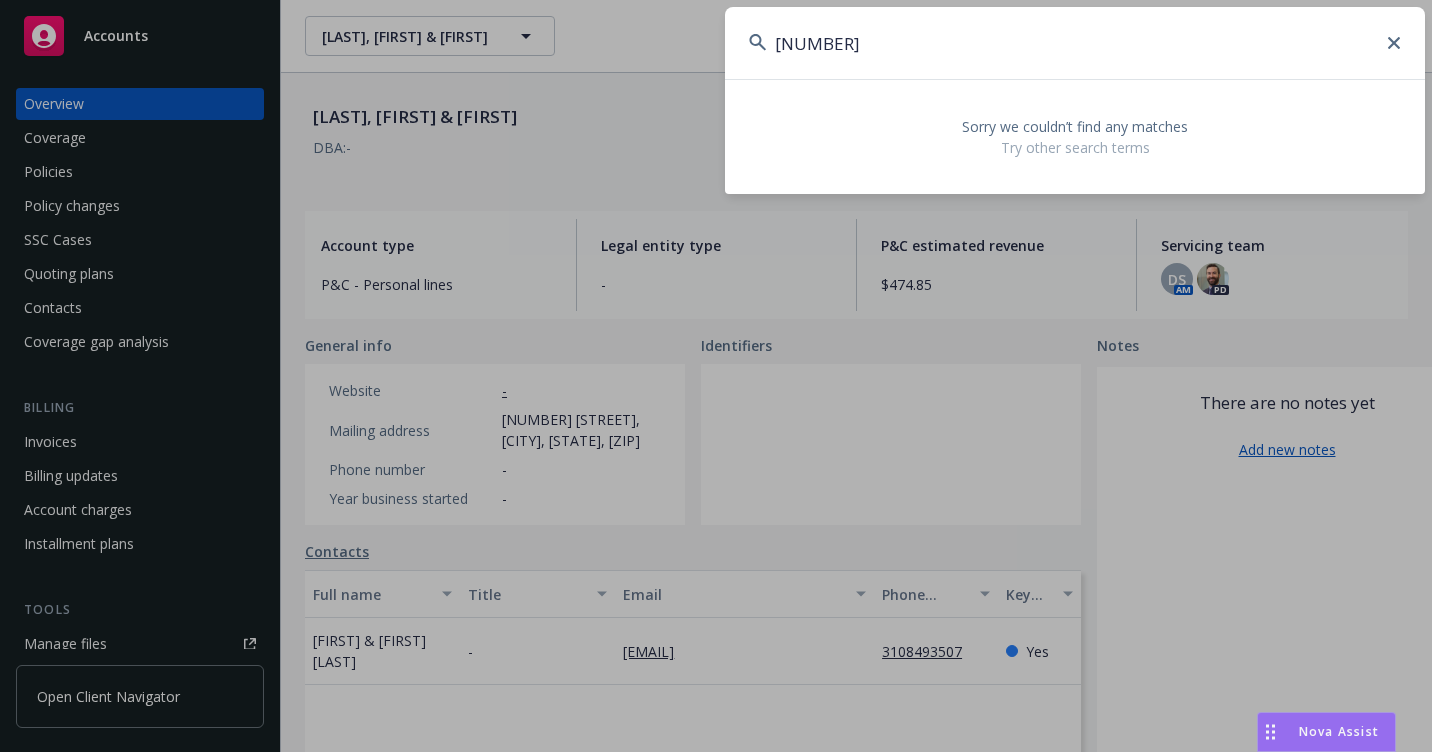 drag, startPoint x: 723, startPoint y: 42, endPoint x: 555, endPoint y: 34, distance: 168.19037 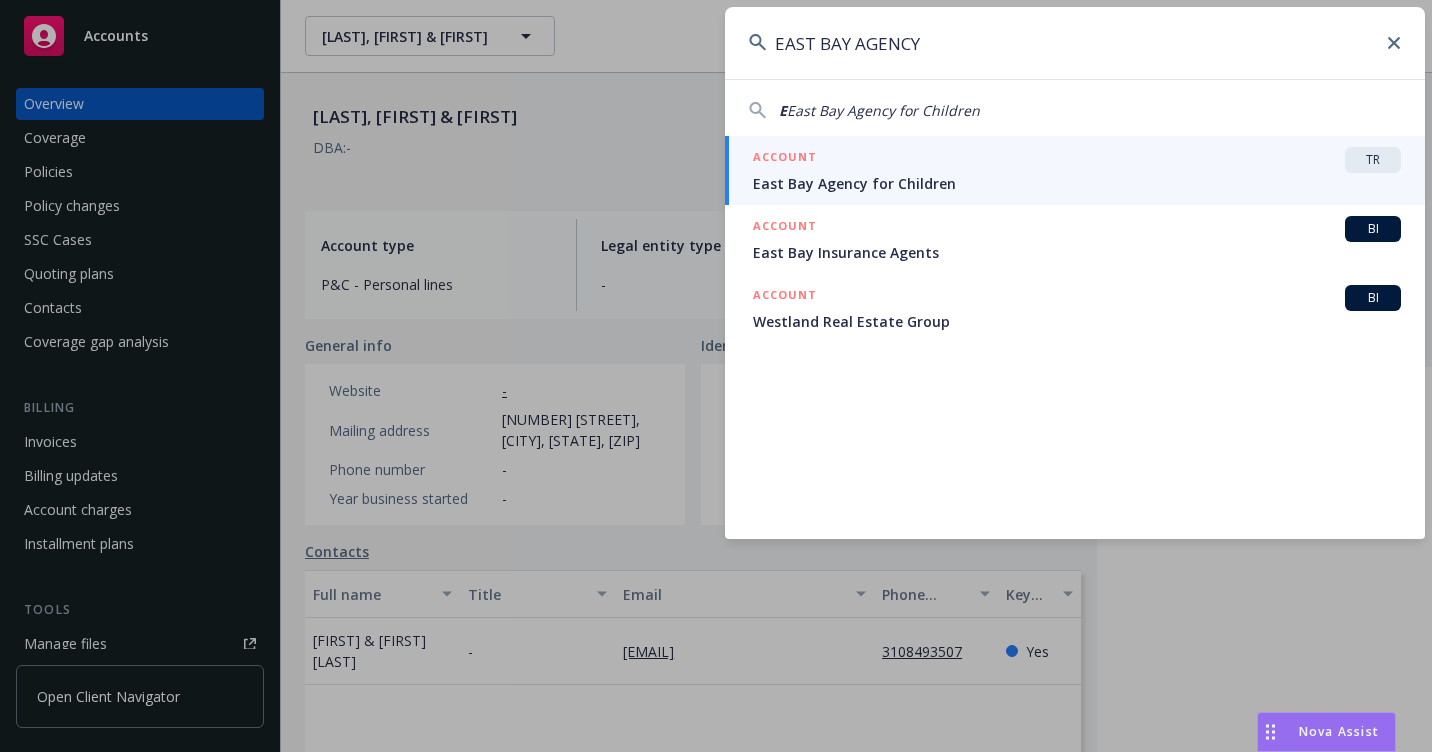 type on "EAST BAY AGENCY" 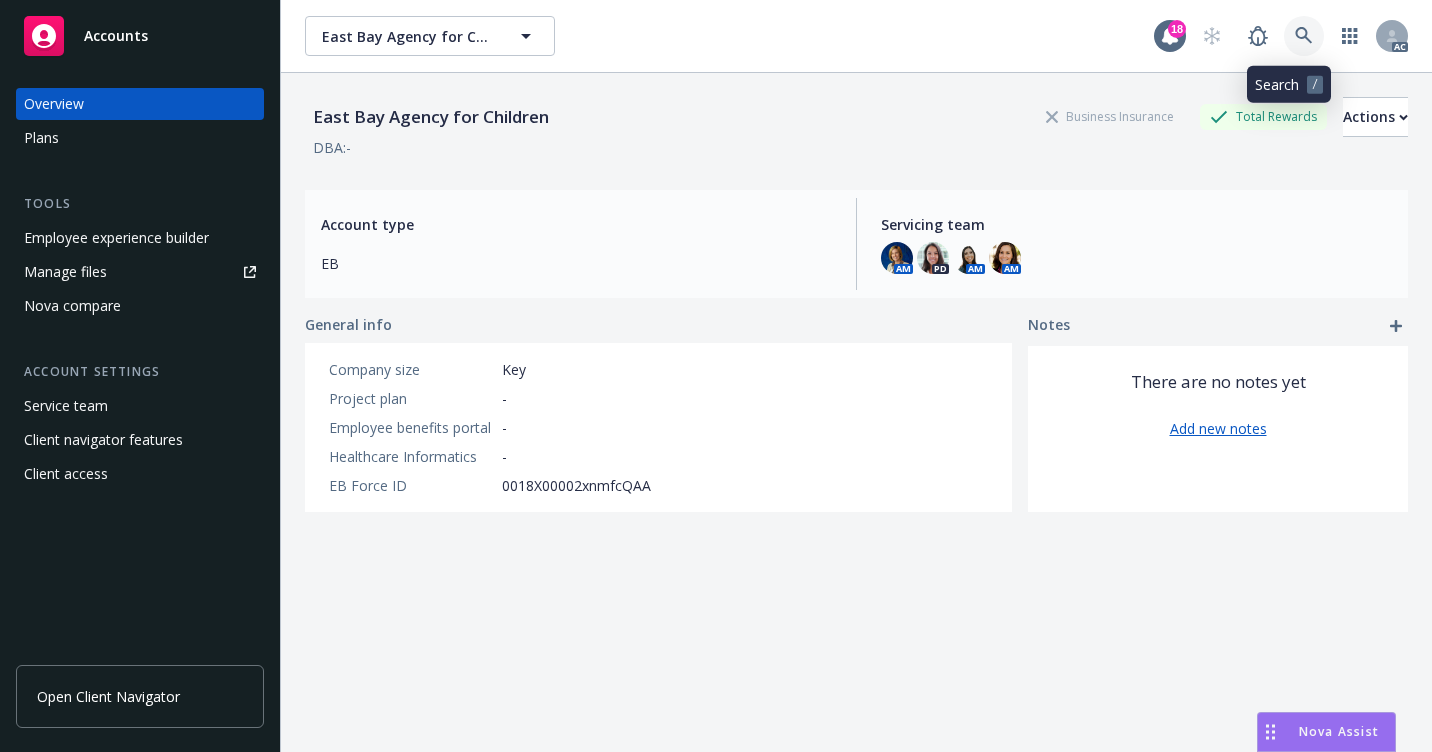 click at bounding box center [1304, 36] 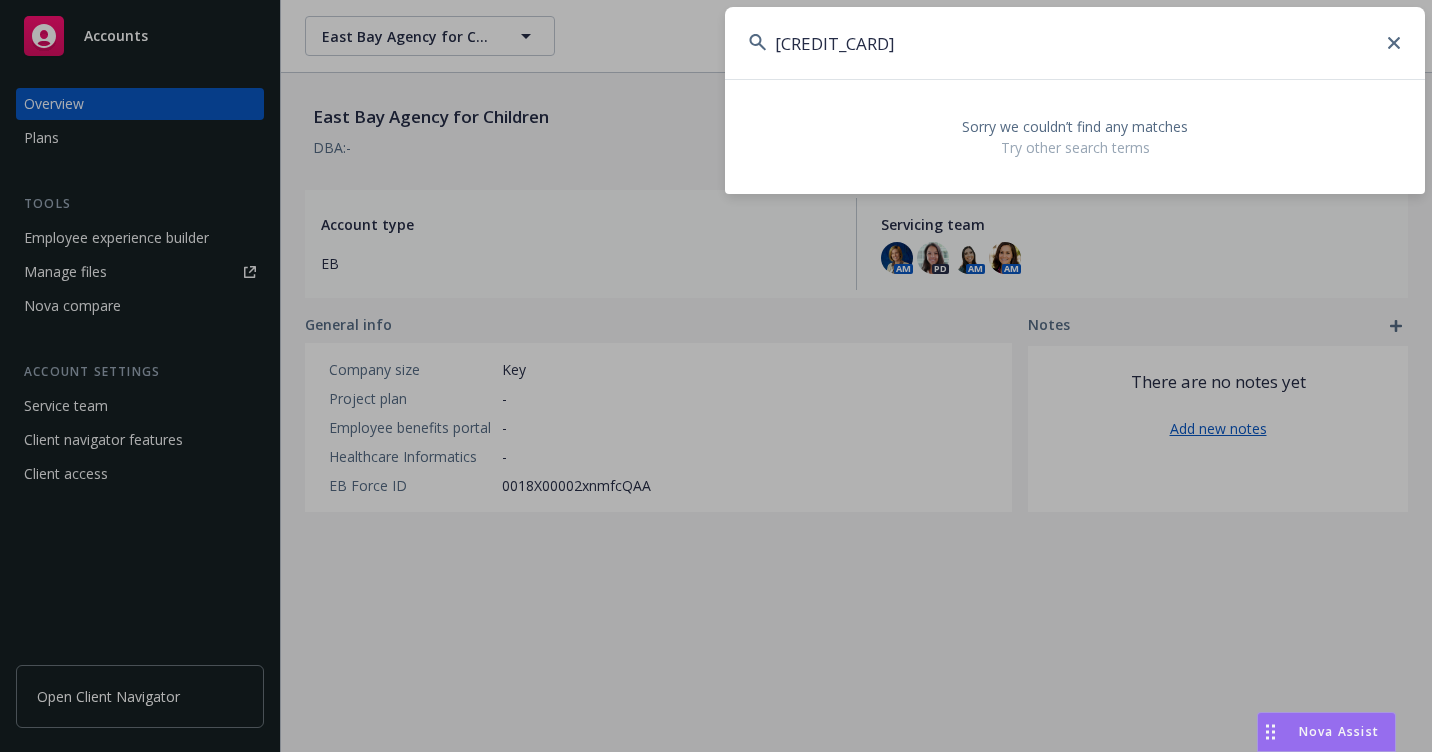 drag, startPoint x: 786, startPoint y: 42, endPoint x: 724, endPoint y: 48, distance: 62.289646 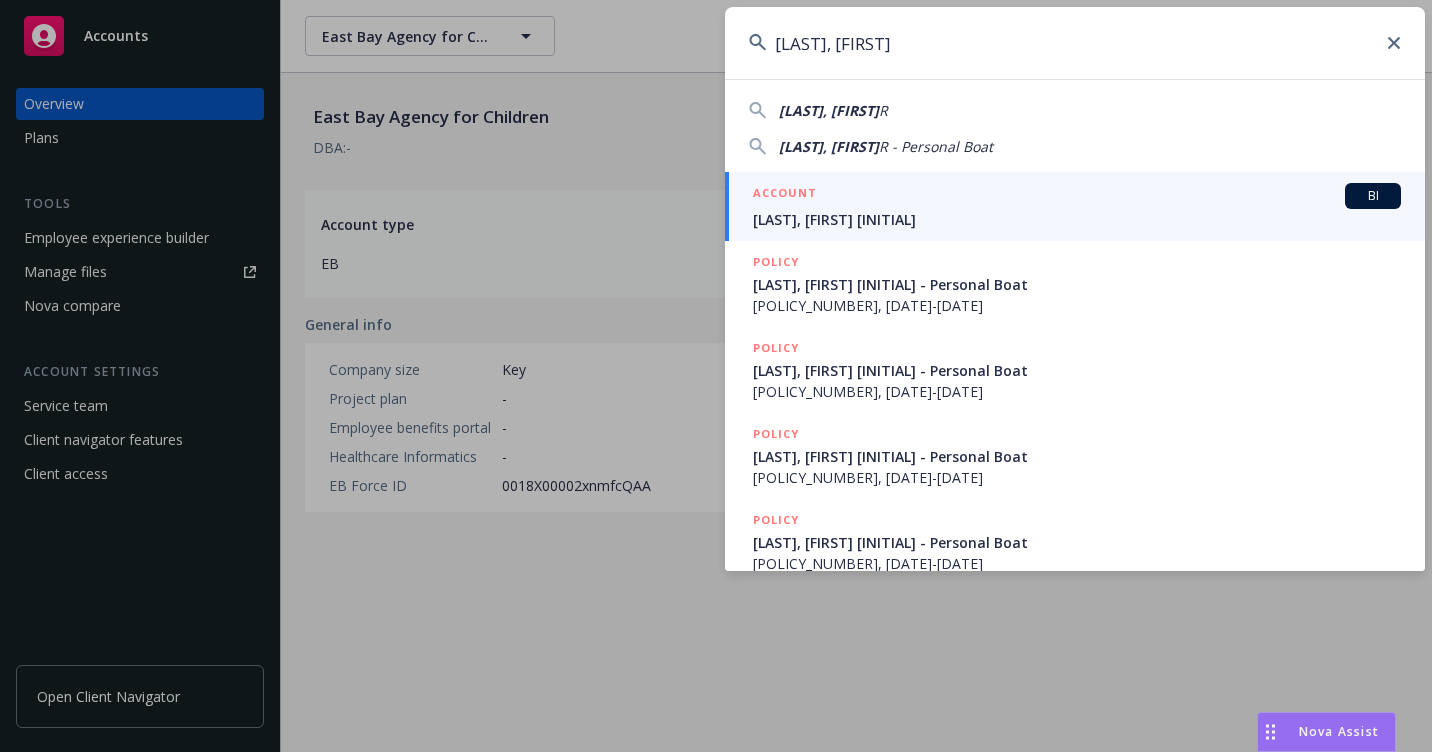 type on "[LAST], [FIRST]" 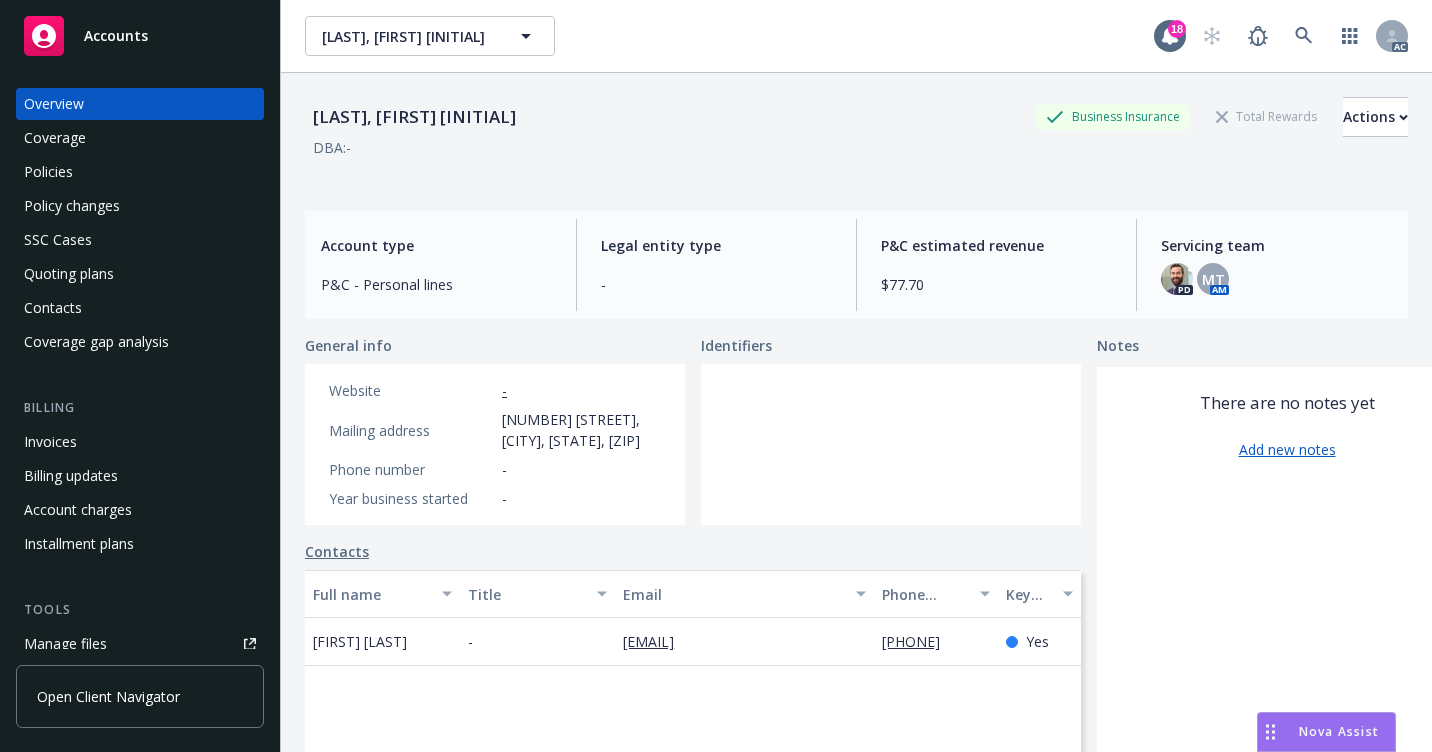 click on "Policies" at bounding box center [140, 172] 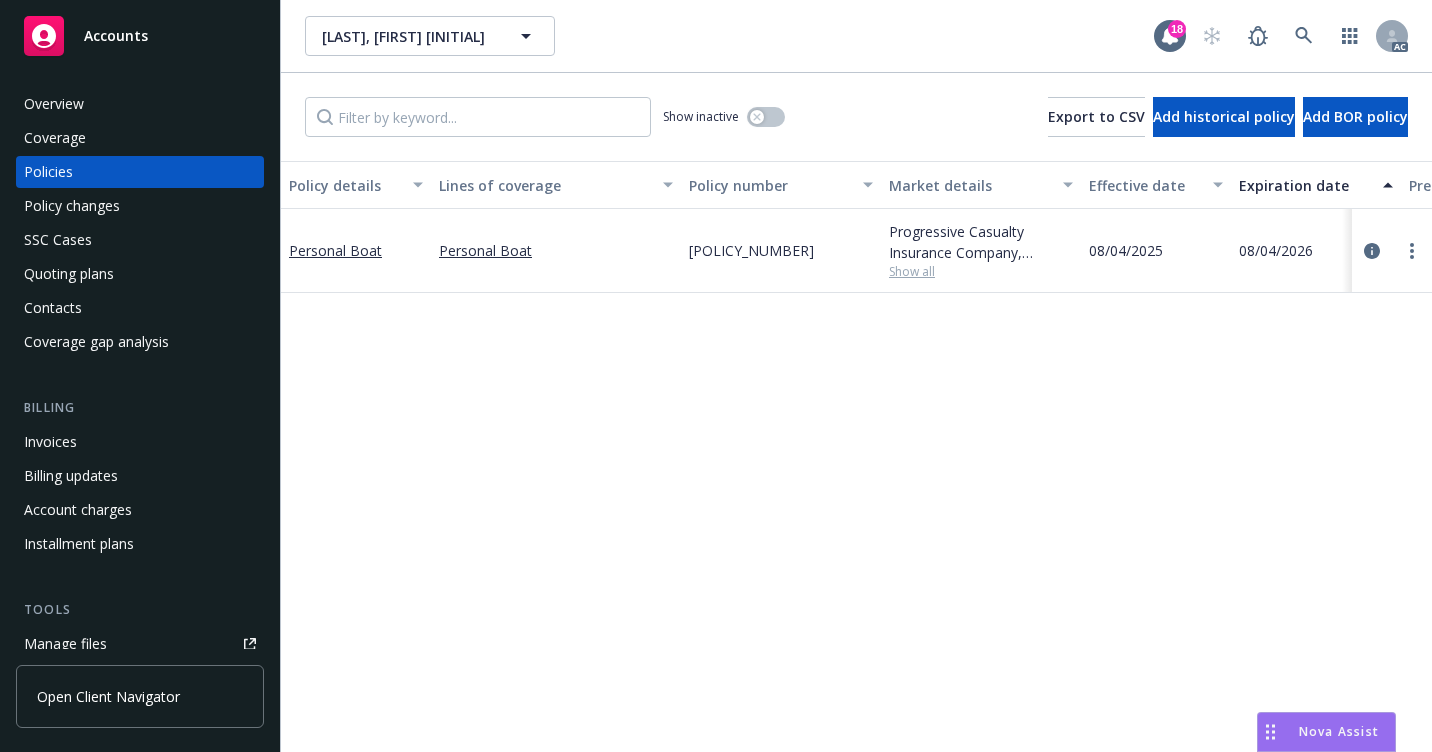 click on "Overview" at bounding box center [140, 104] 